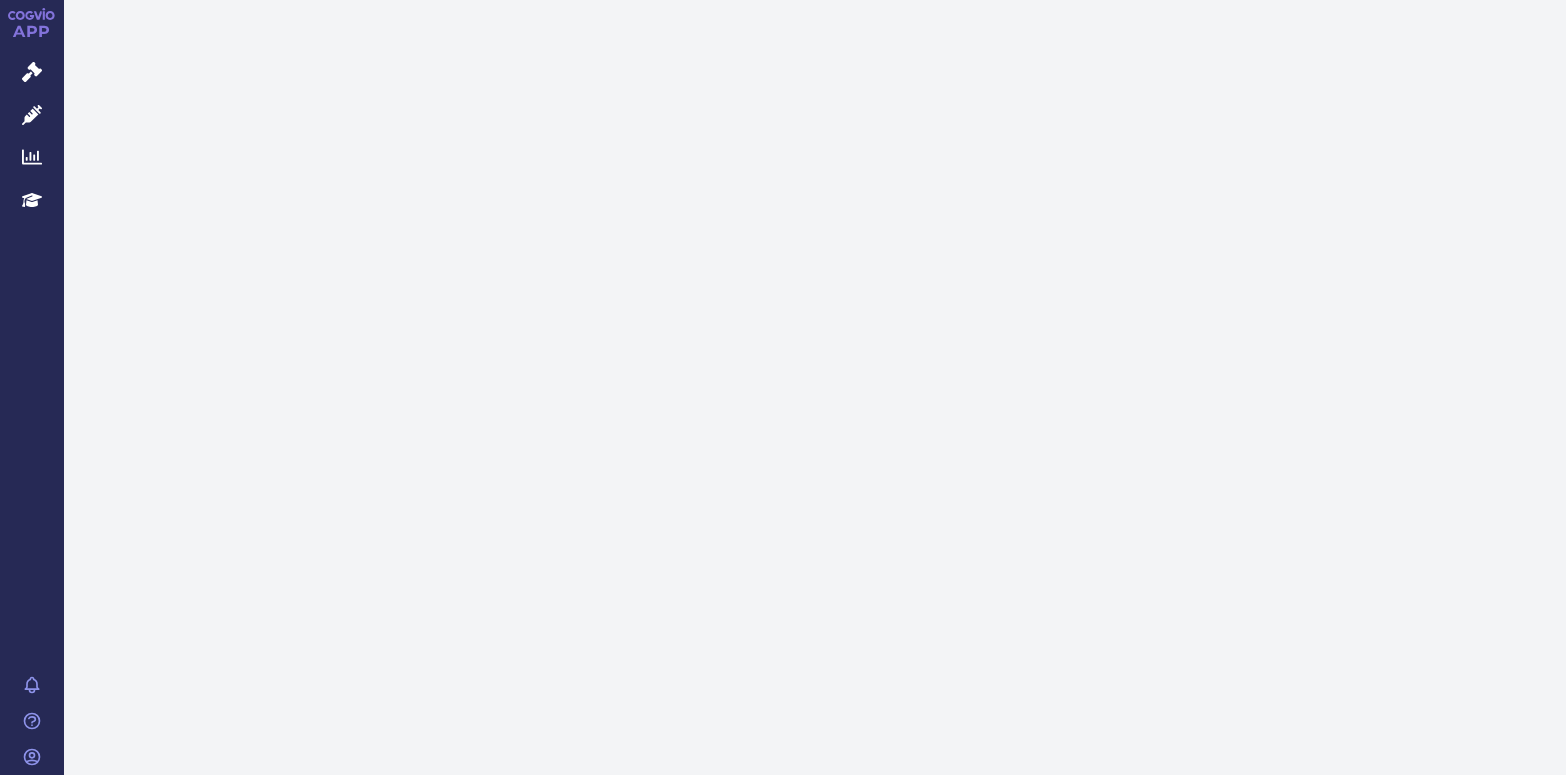 scroll, scrollTop: 0, scrollLeft: 0, axis: both 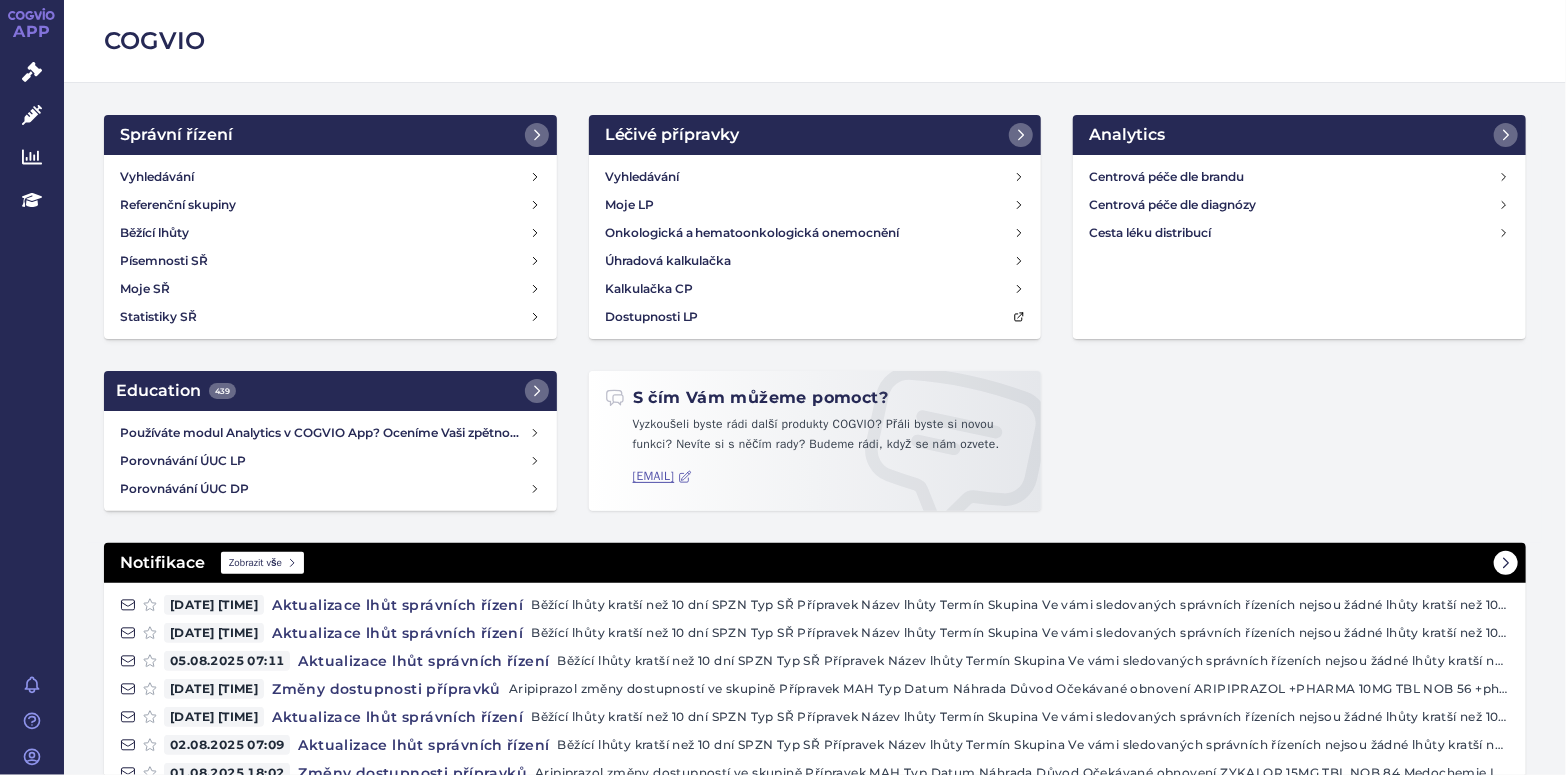 click on "Zobrazit vše" at bounding box center (262, 563) 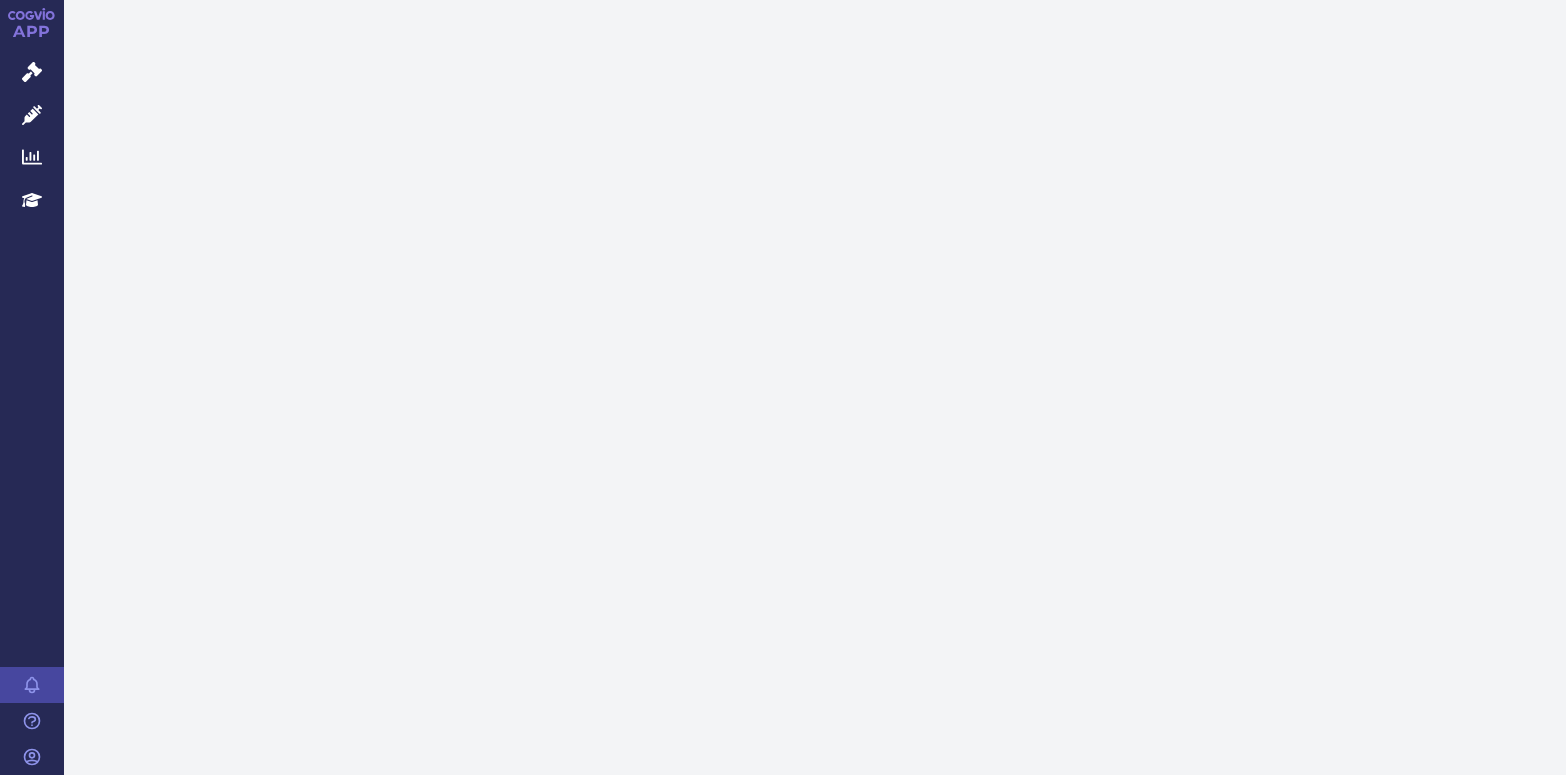 scroll, scrollTop: 0, scrollLeft: 0, axis: both 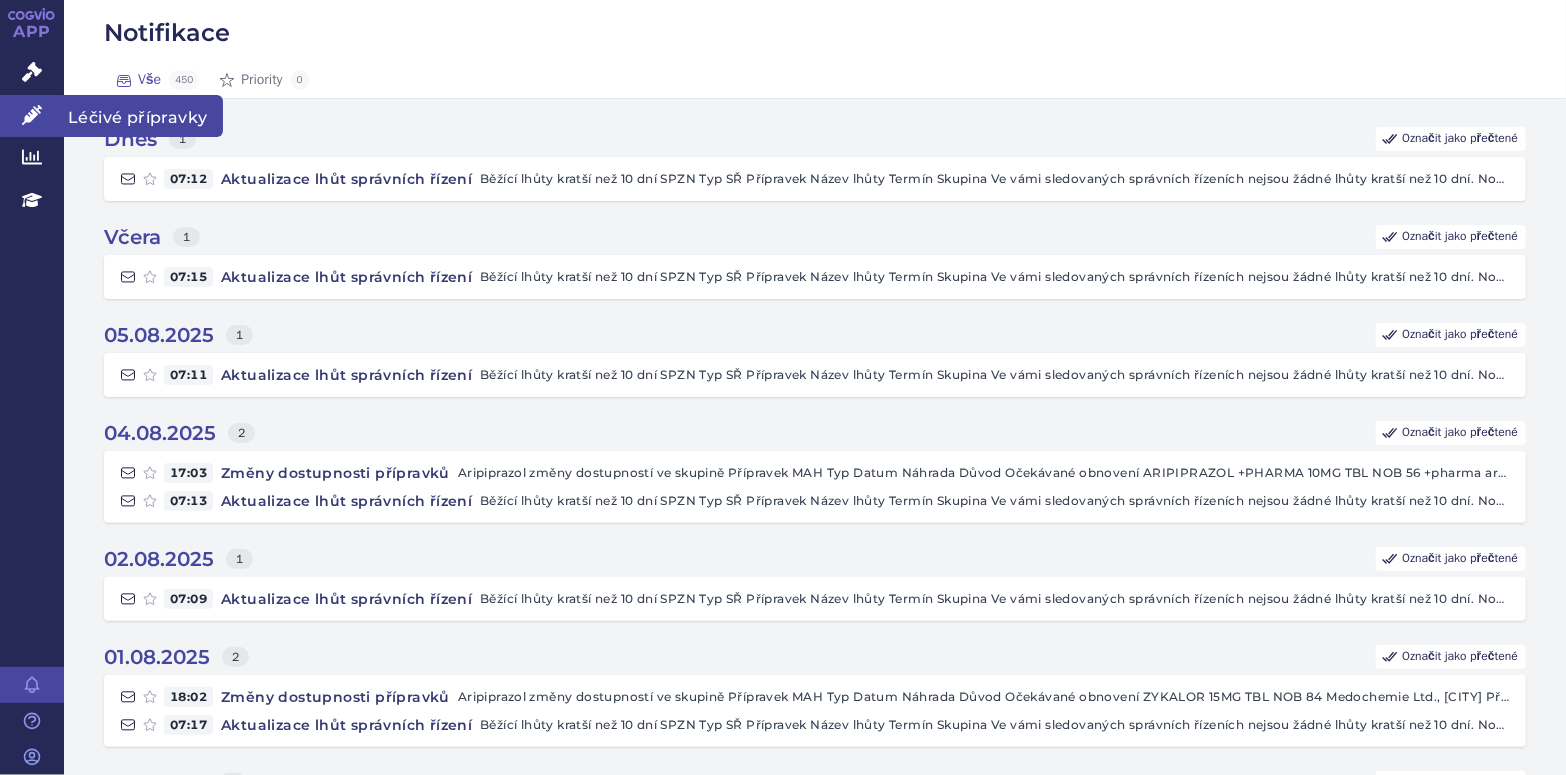 click 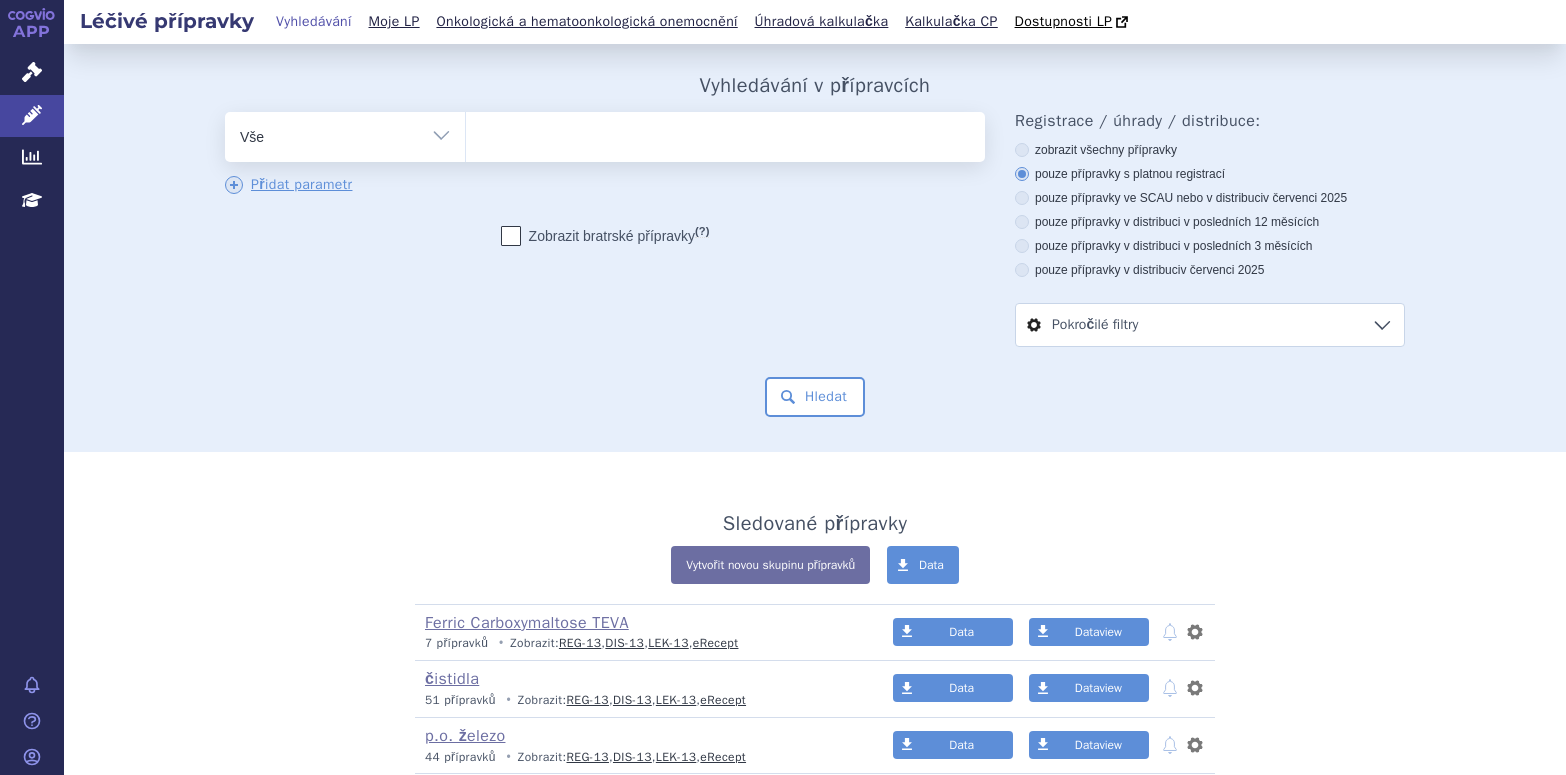 scroll, scrollTop: 0, scrollLeft: 0, axis: both 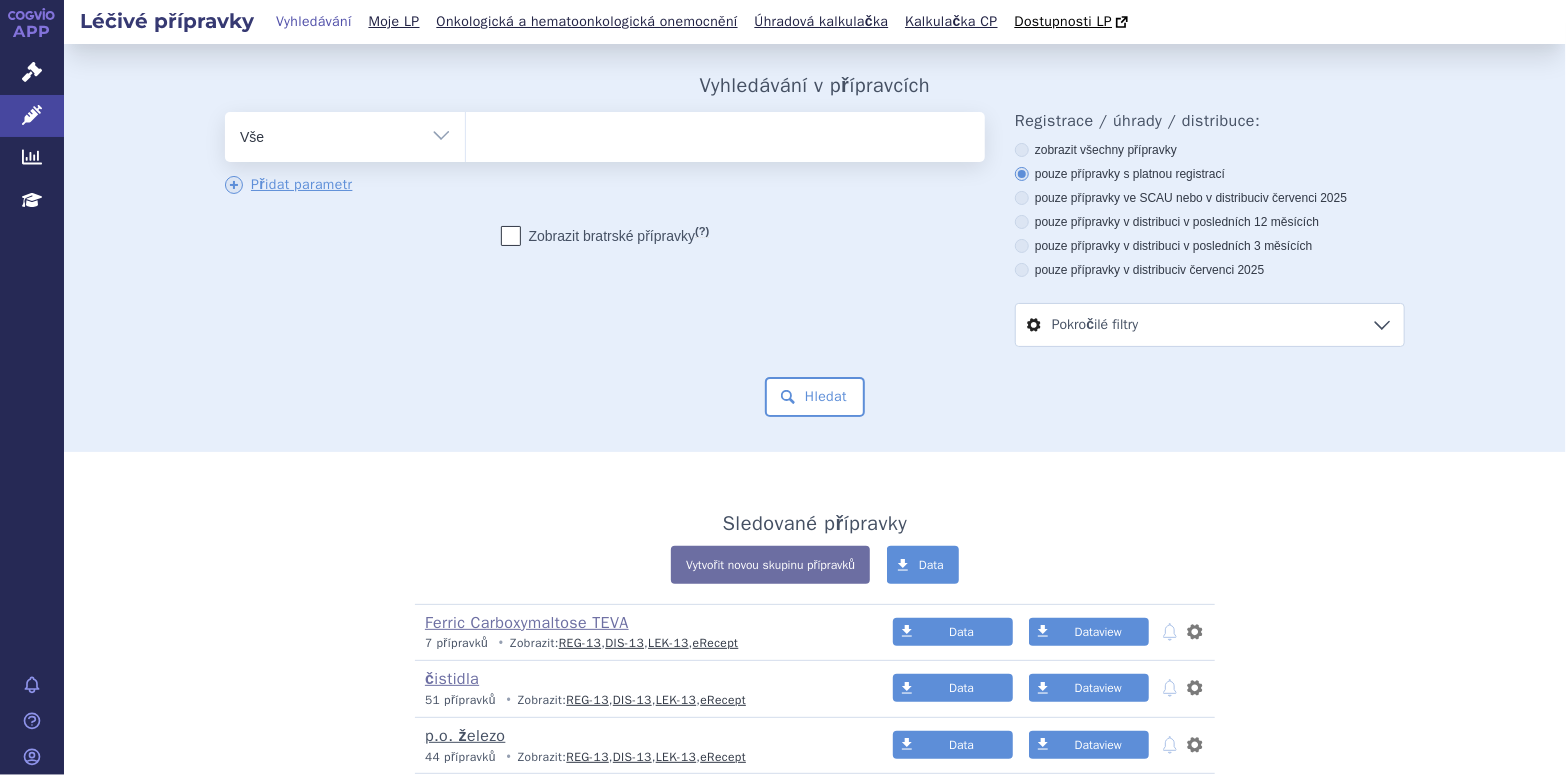 click on "p.o. železo" at bounding box center [465, 736] 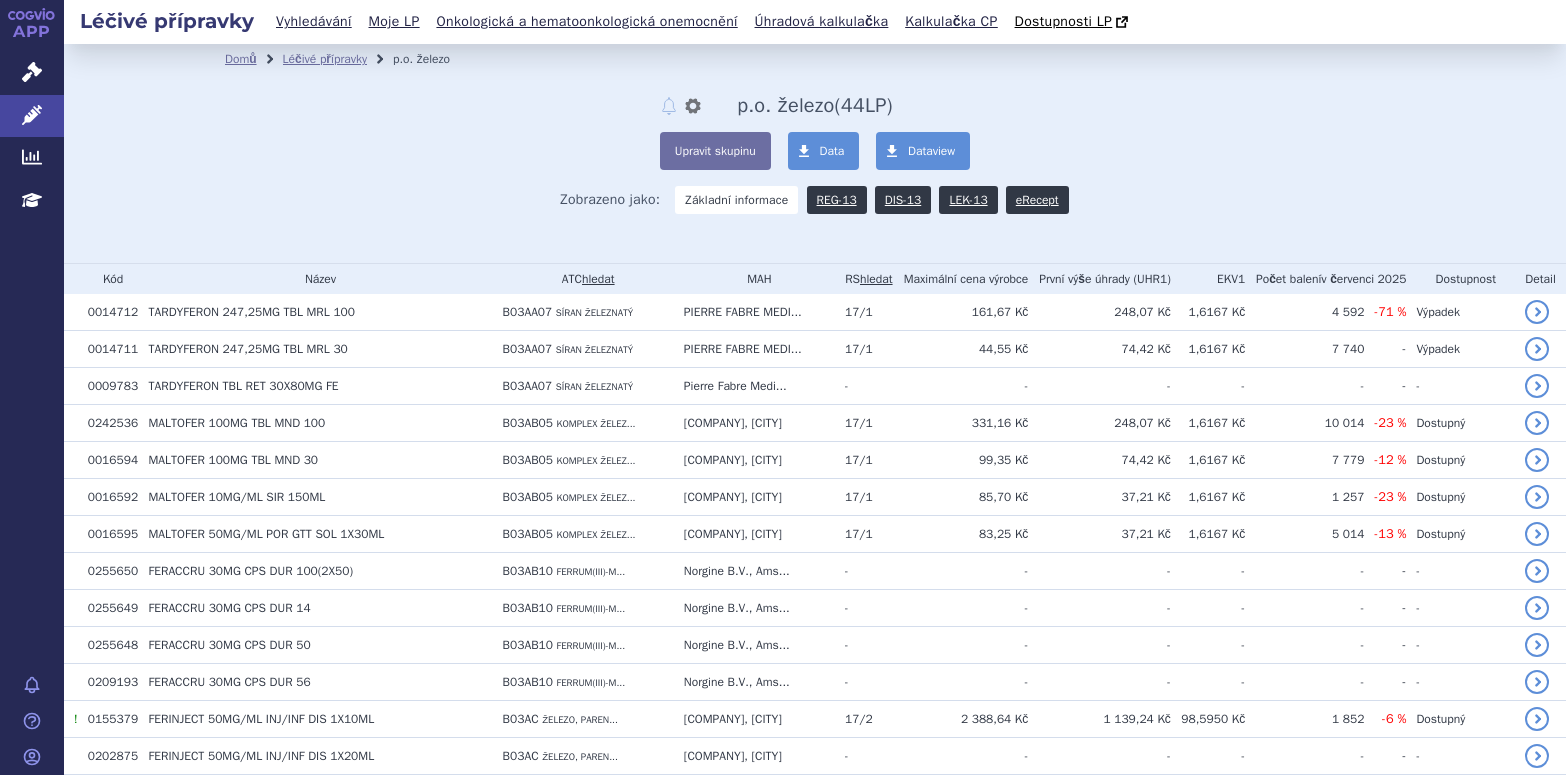scroll, scrollTop: 0, scrollLeft: 0, axis: both 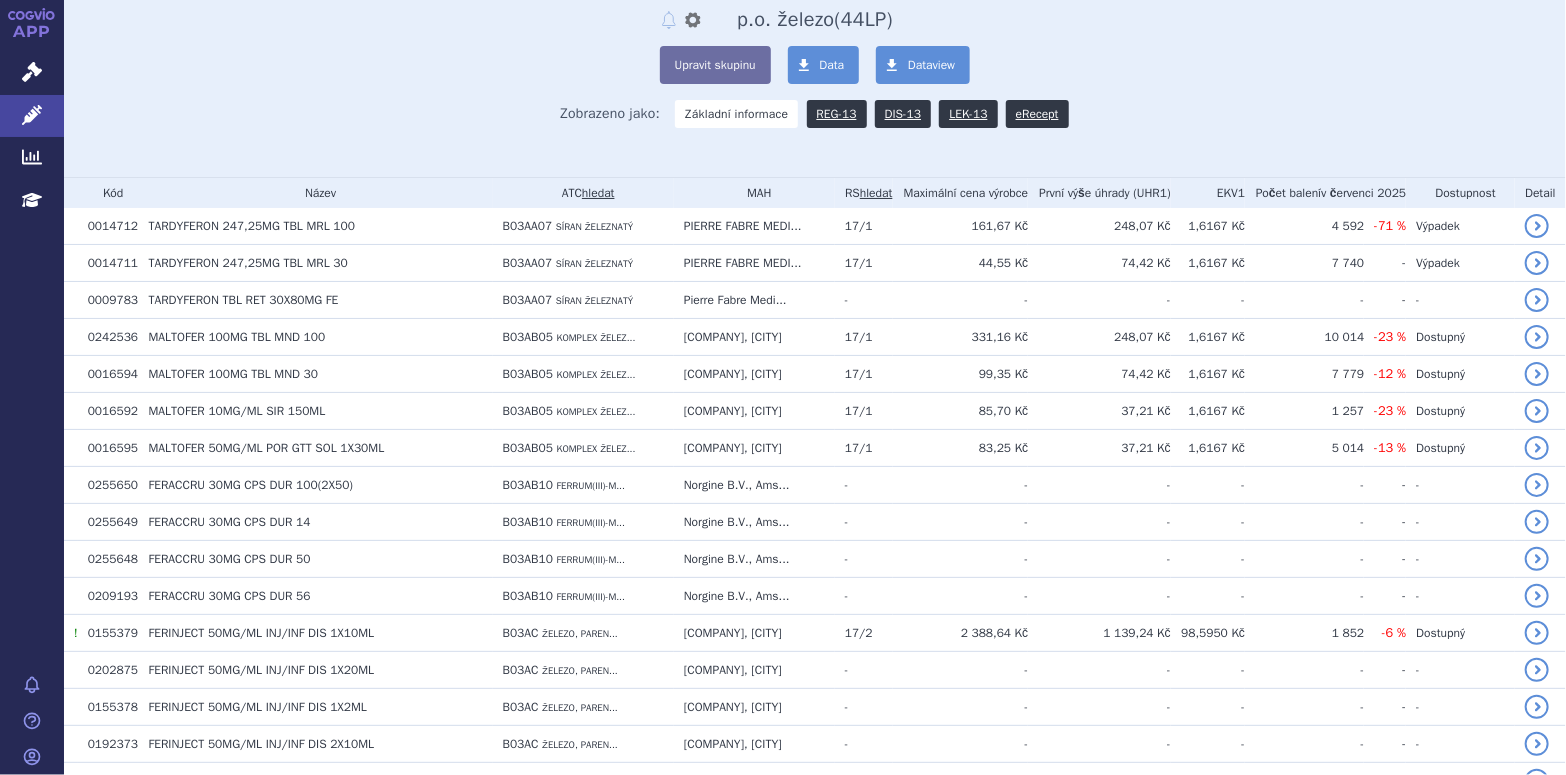 drag, startPoint x: 1486, startPoint y: 167, endPoint x: 937, endPoint y: 177, distance: 549.09106 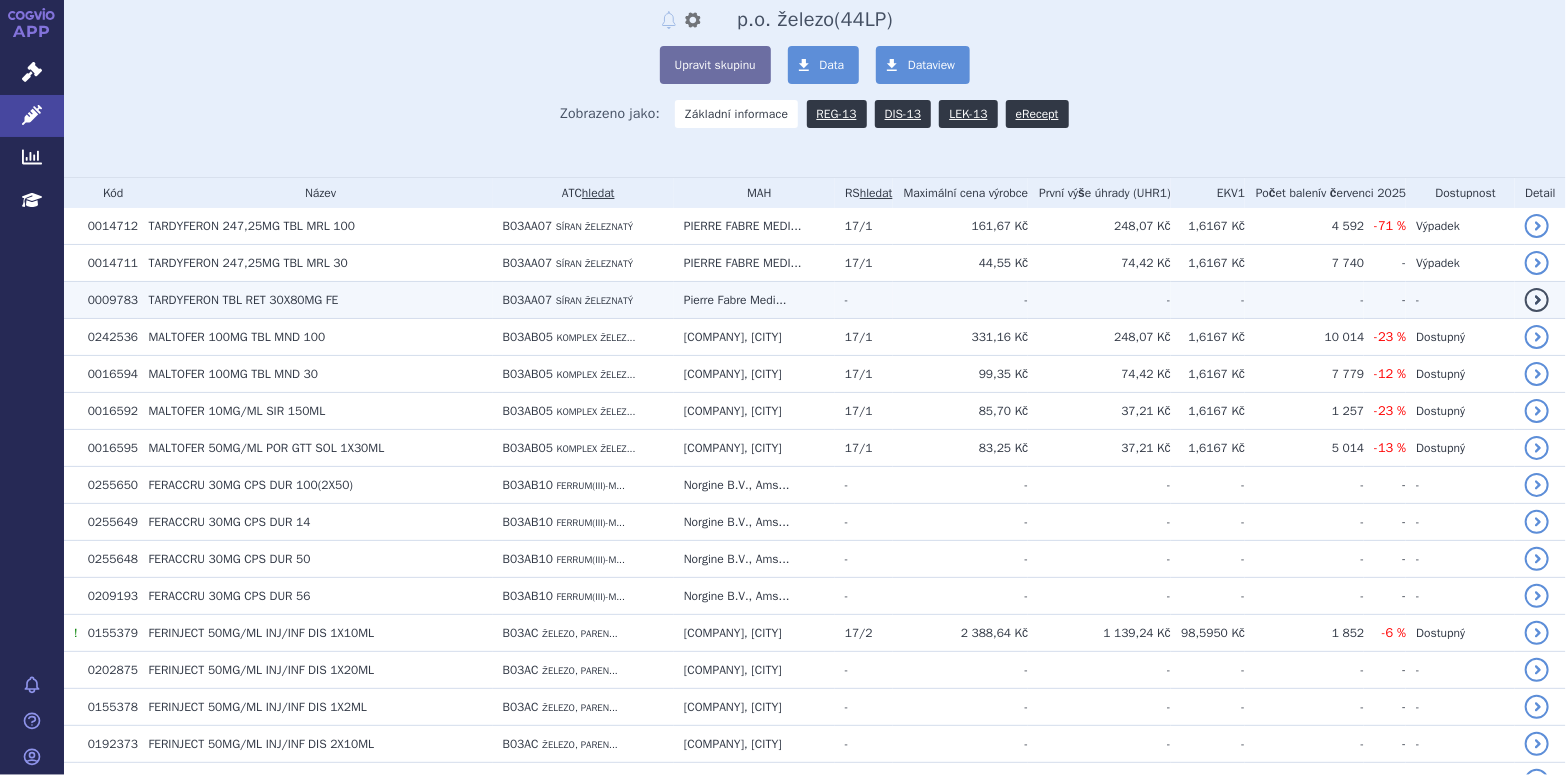 click on "B03AA07
SÍRAN ŽELEZNATÝ" at bounding box center [583, 300] 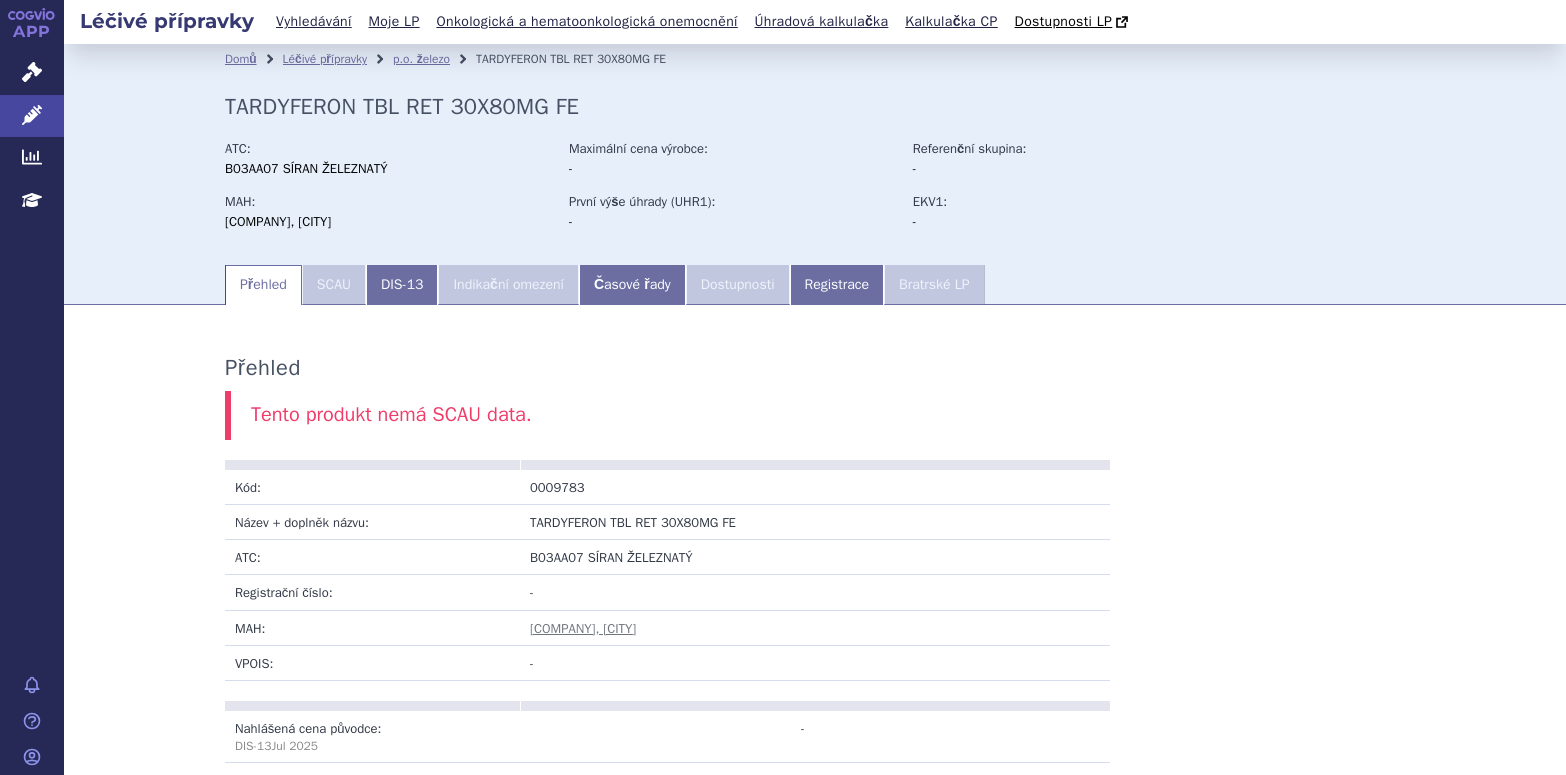 scroll, scrollTop: 0, scrollLeft: 0, axis: both 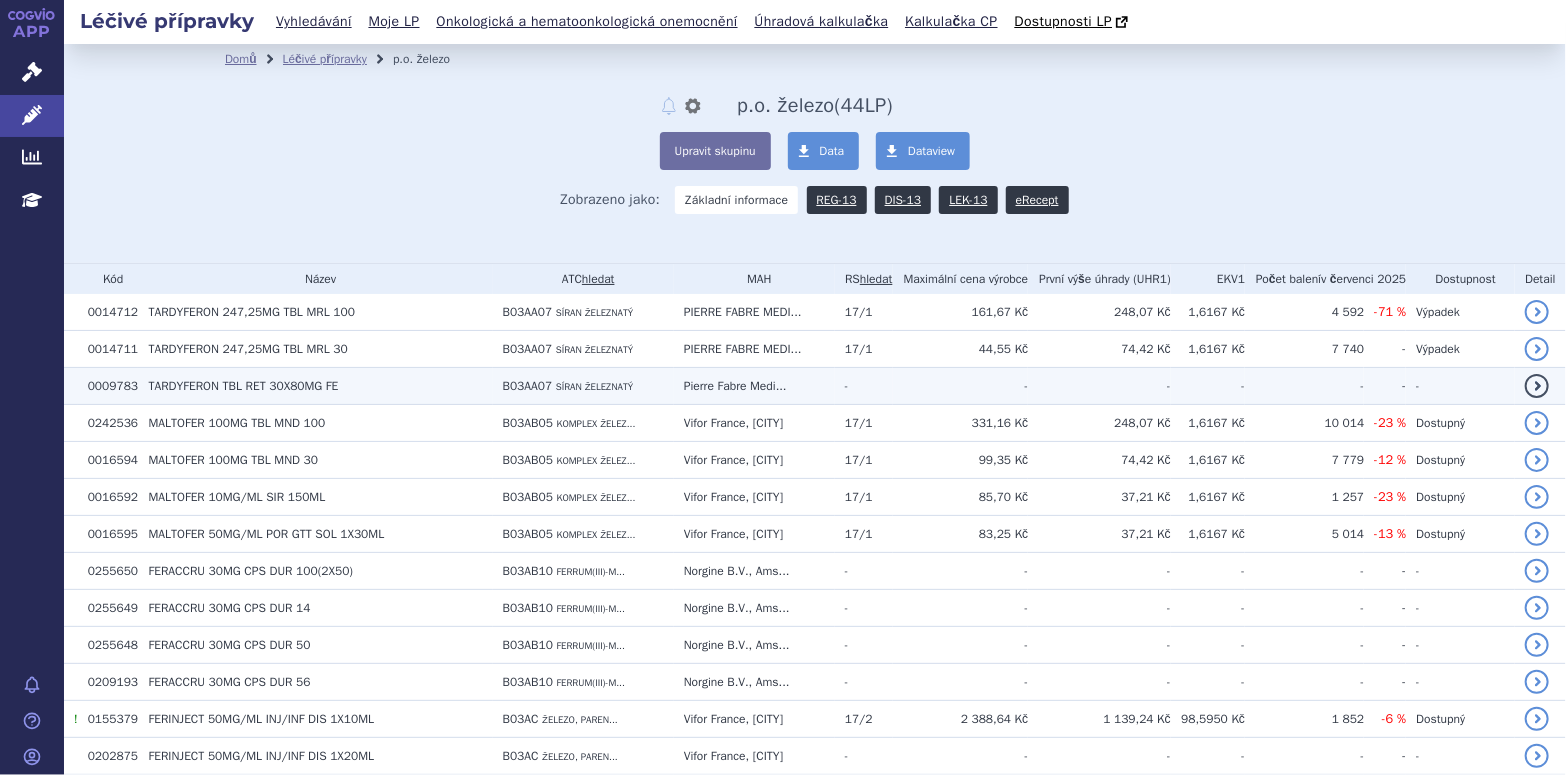 click on "detail" at bounding box center (1537, 386) 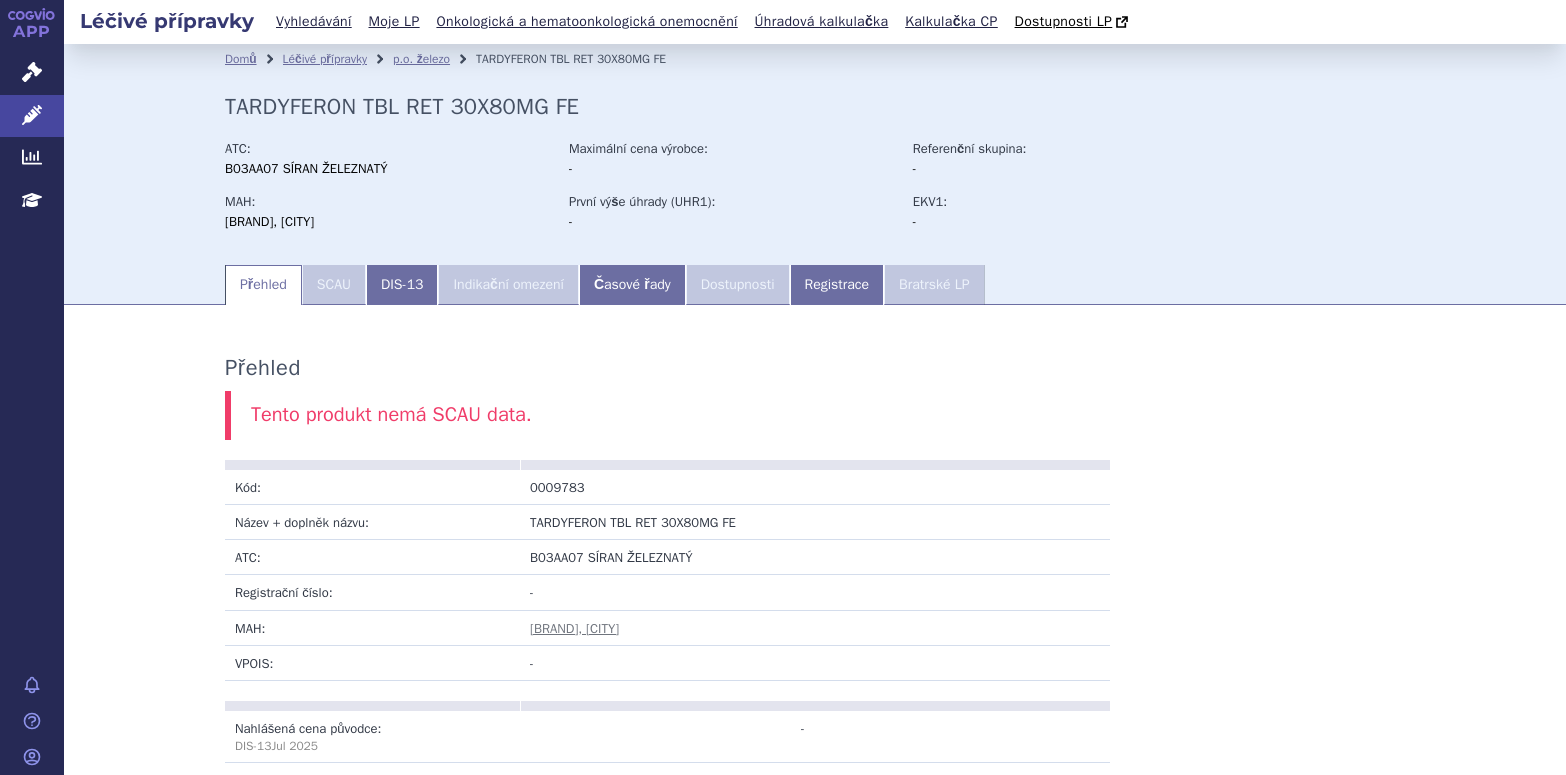 scroll, scrollTop: 0, scrollLeft: 0, axis: both 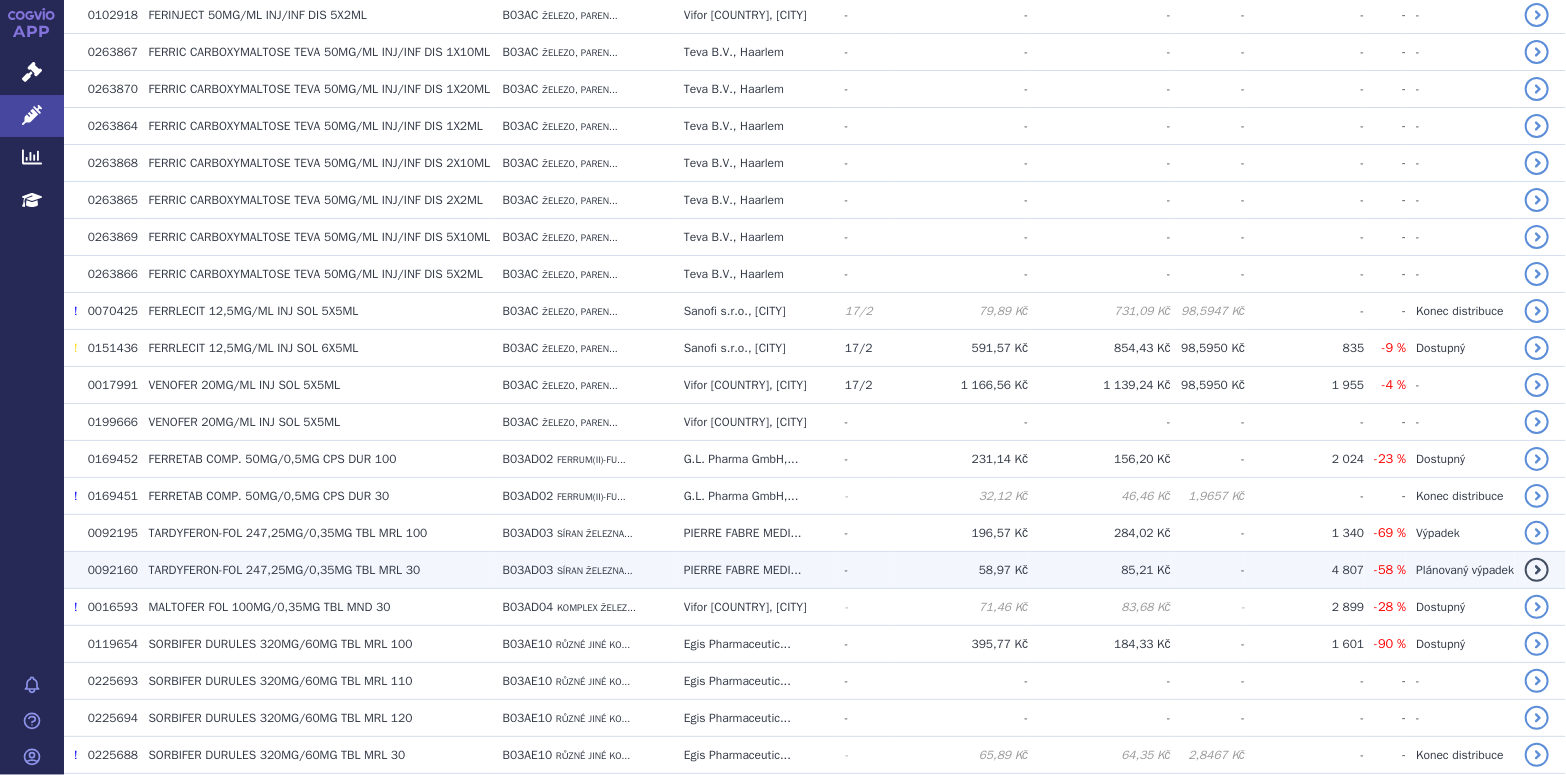 click on "detail" at bounding box center (1537, 570) 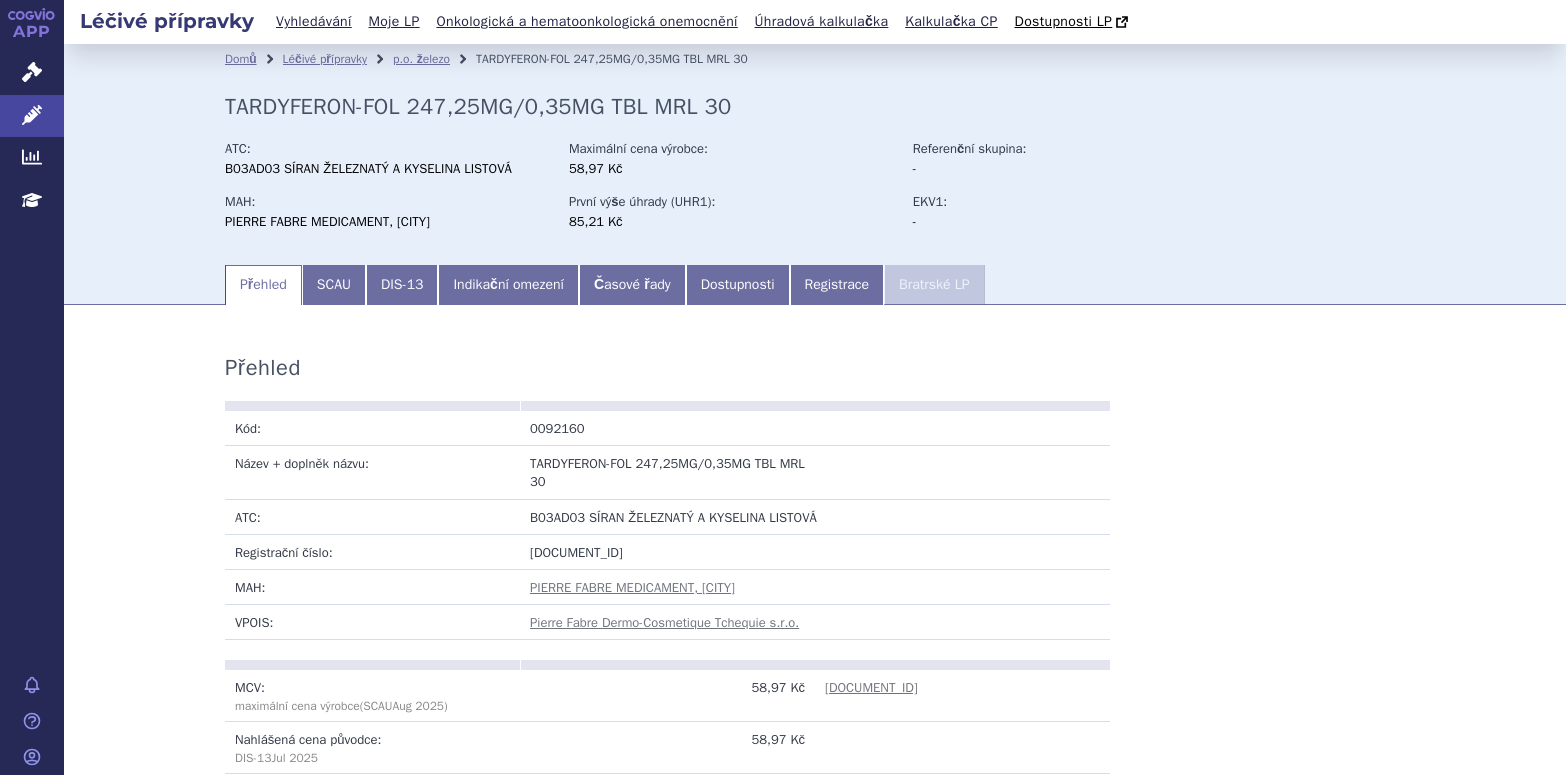scroll, scrollTop: 0, scrollLeft: 0, axis: both 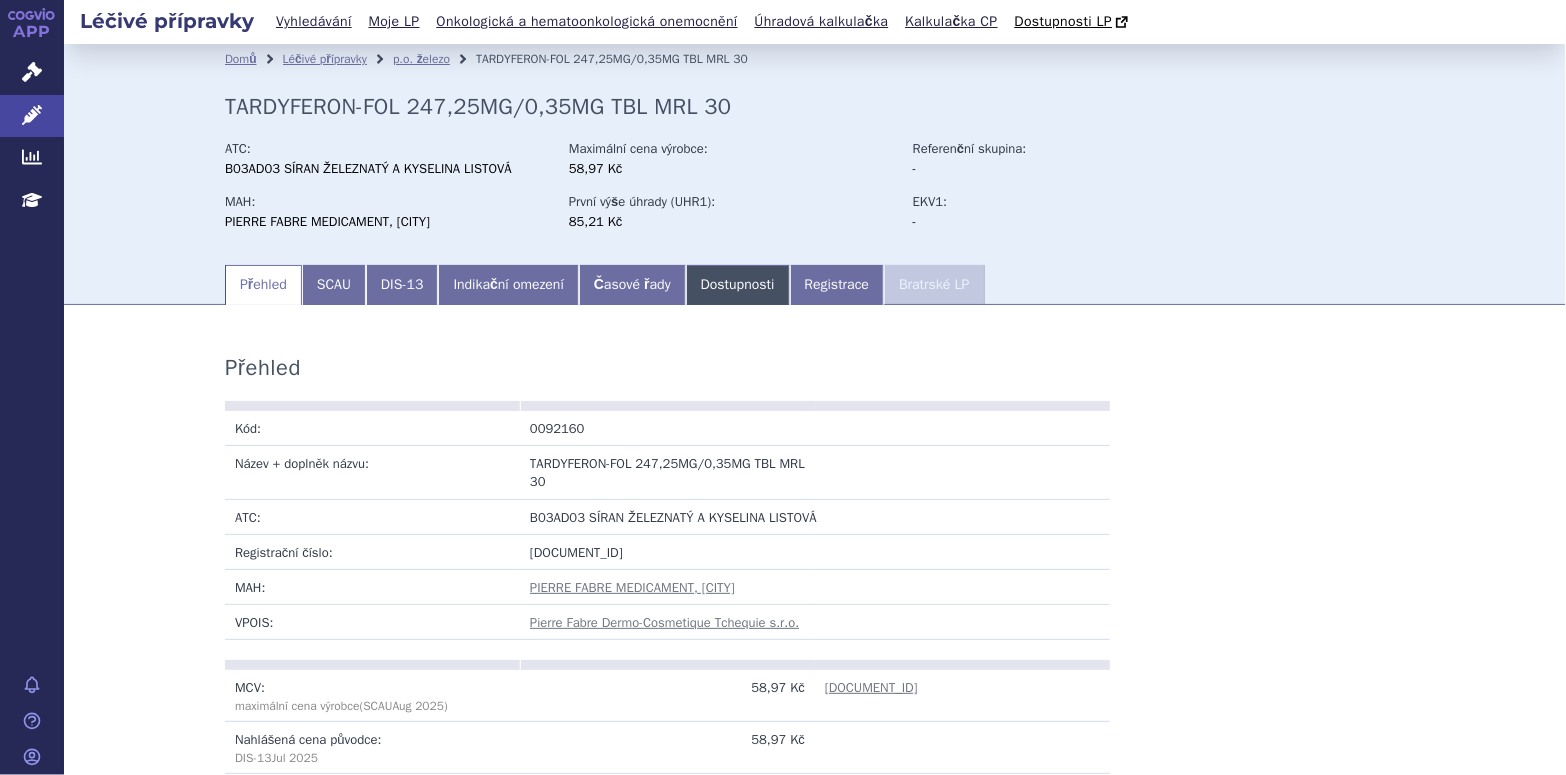 click on "Dostupnosti" at bounding box center (738, 285) 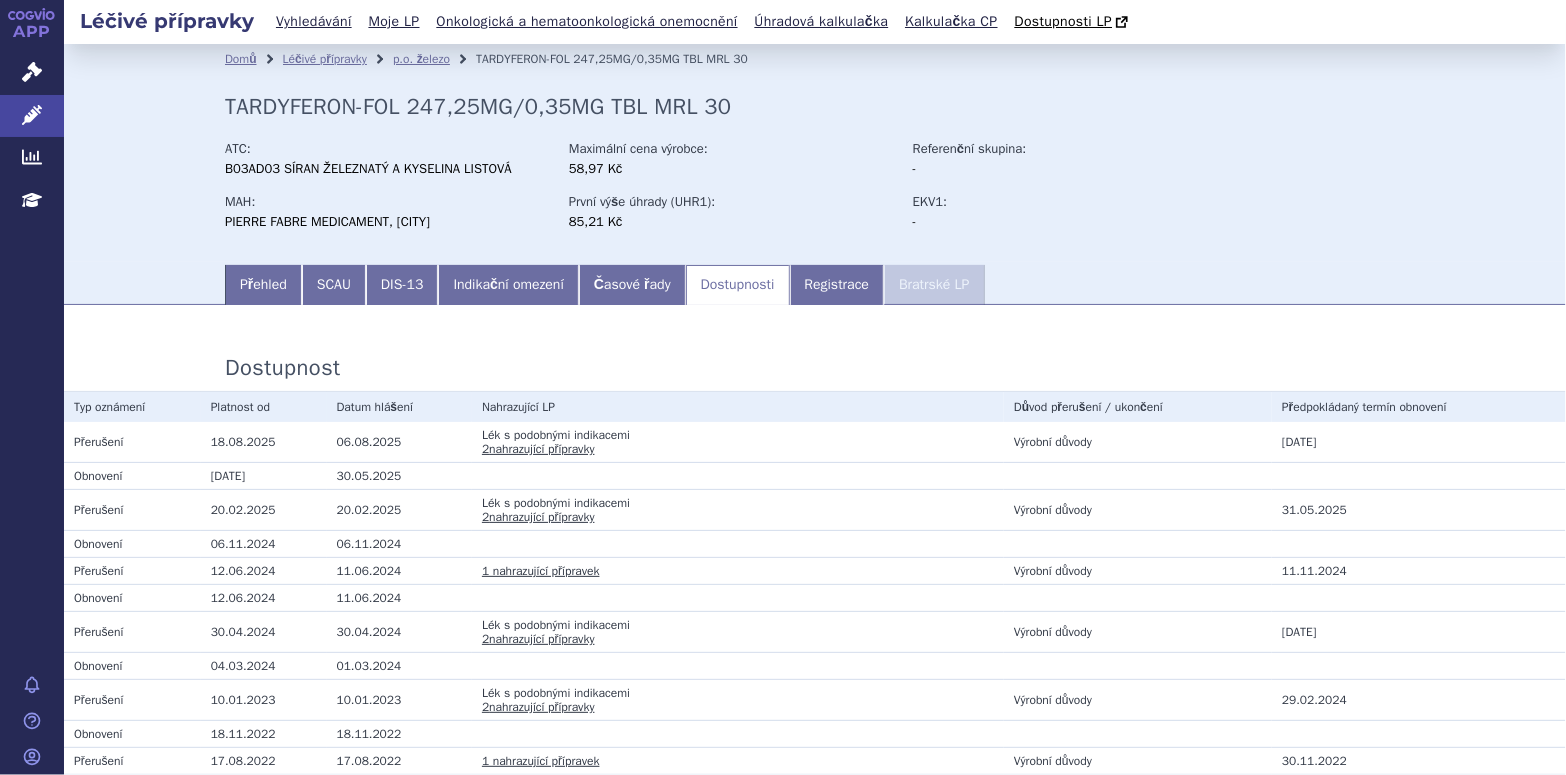 click on "2  nahrazující přípravky" at bounding box center [538, 449] 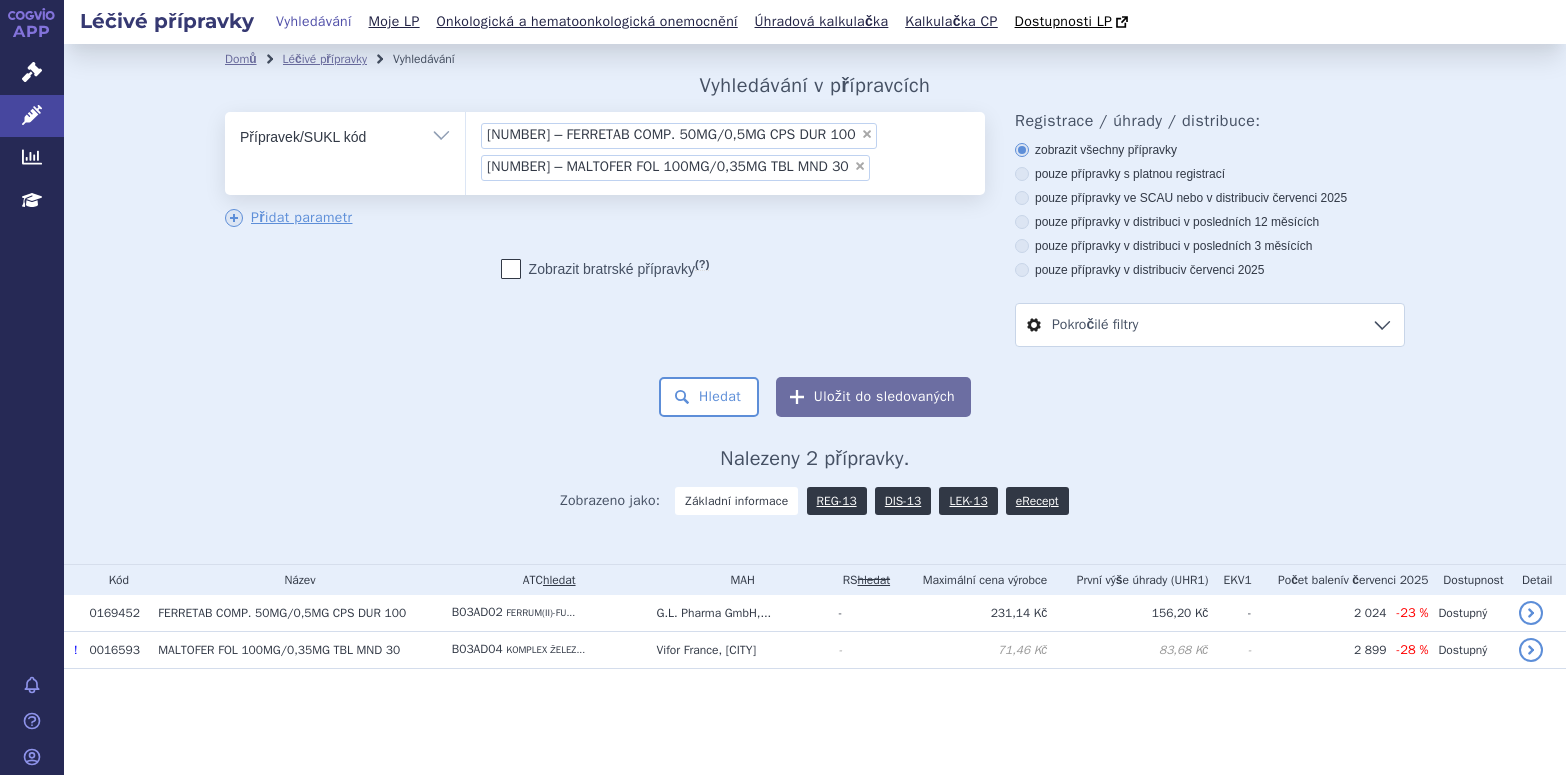 scroll, scrollTop: 0, scrollLeft: 0, axis: both 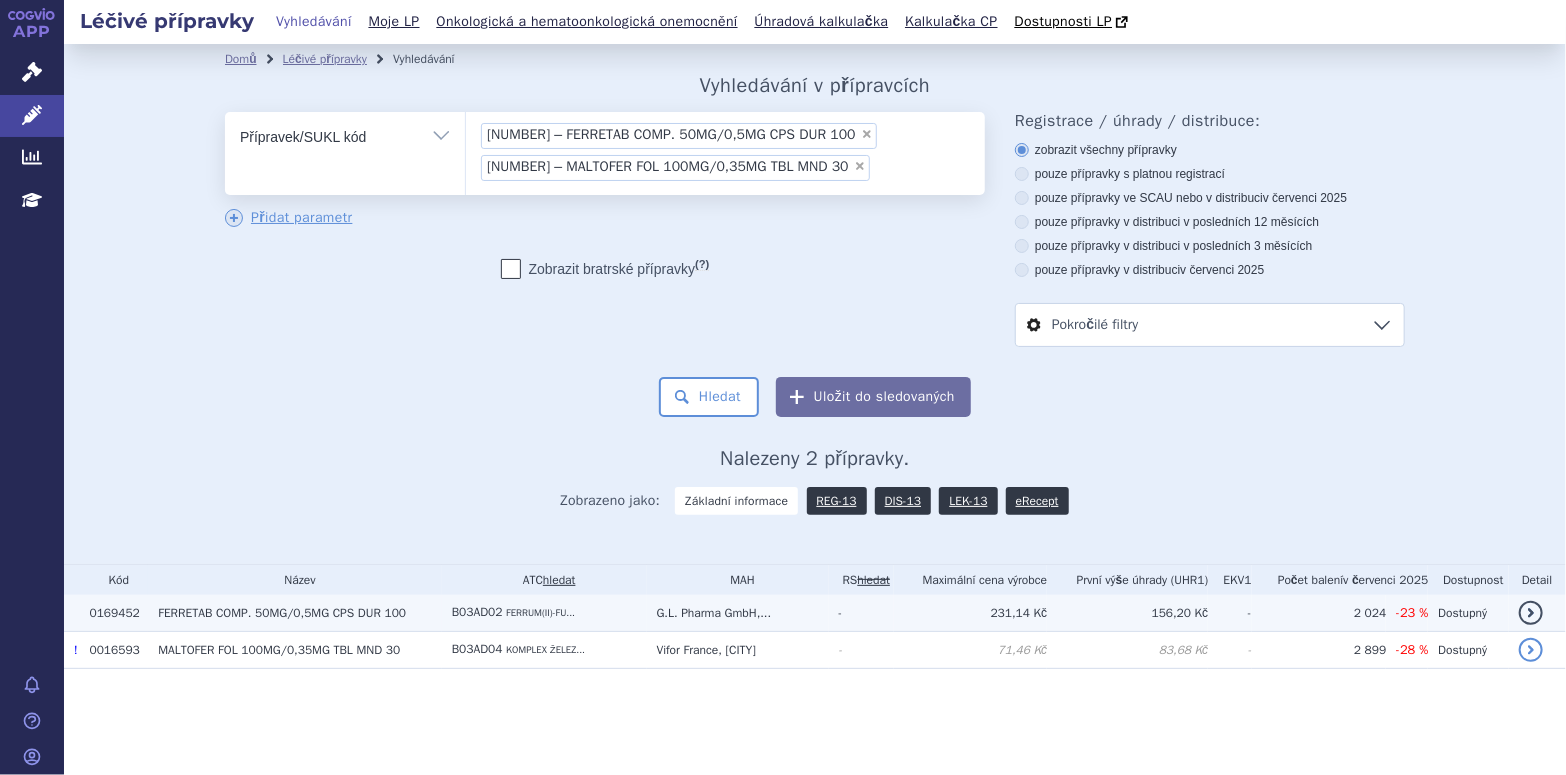click on "detail" at bounding box center (1531, 613) 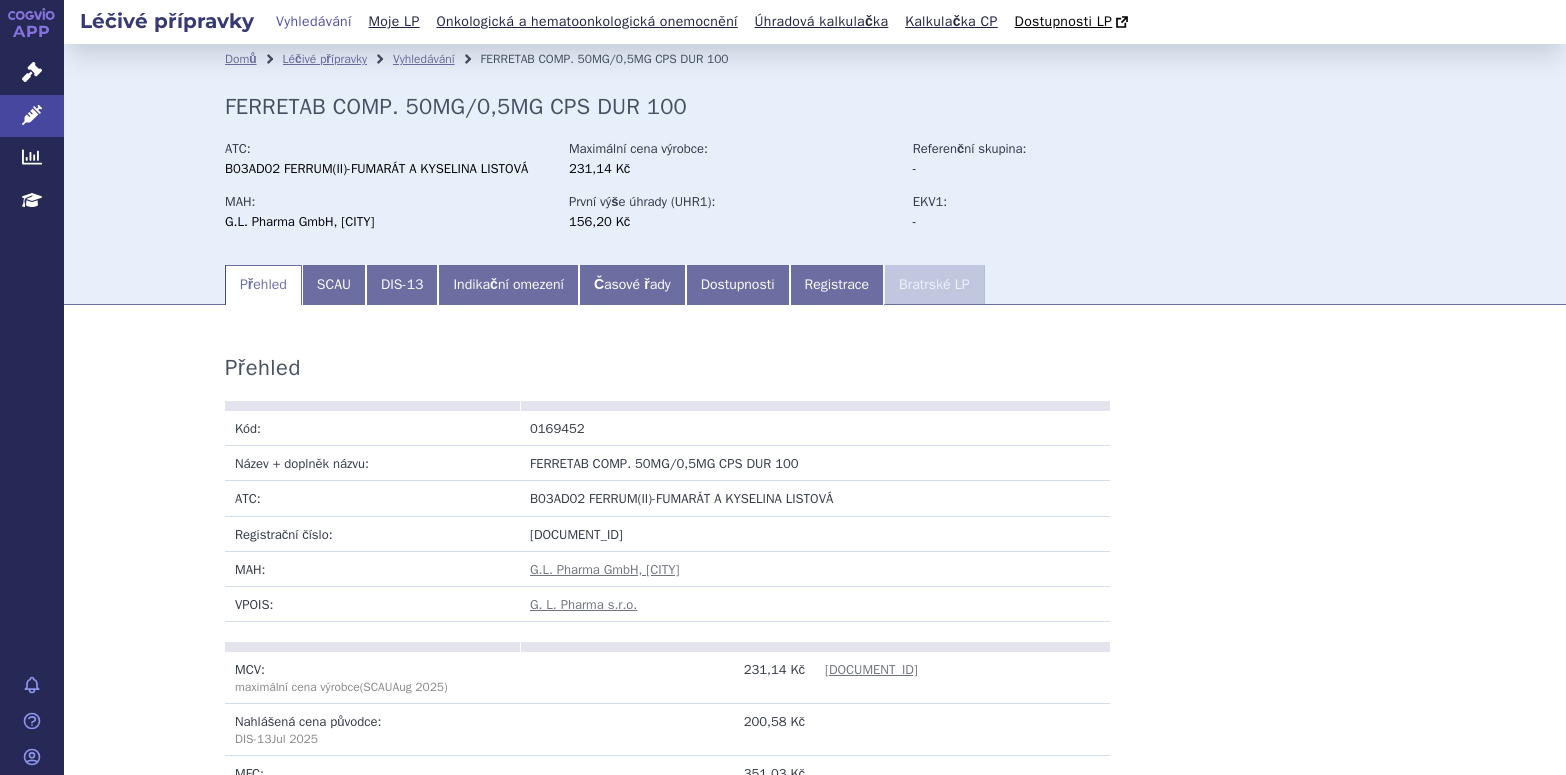 scroll, scrollTop: 0, scrollLeft: 0, axis: both 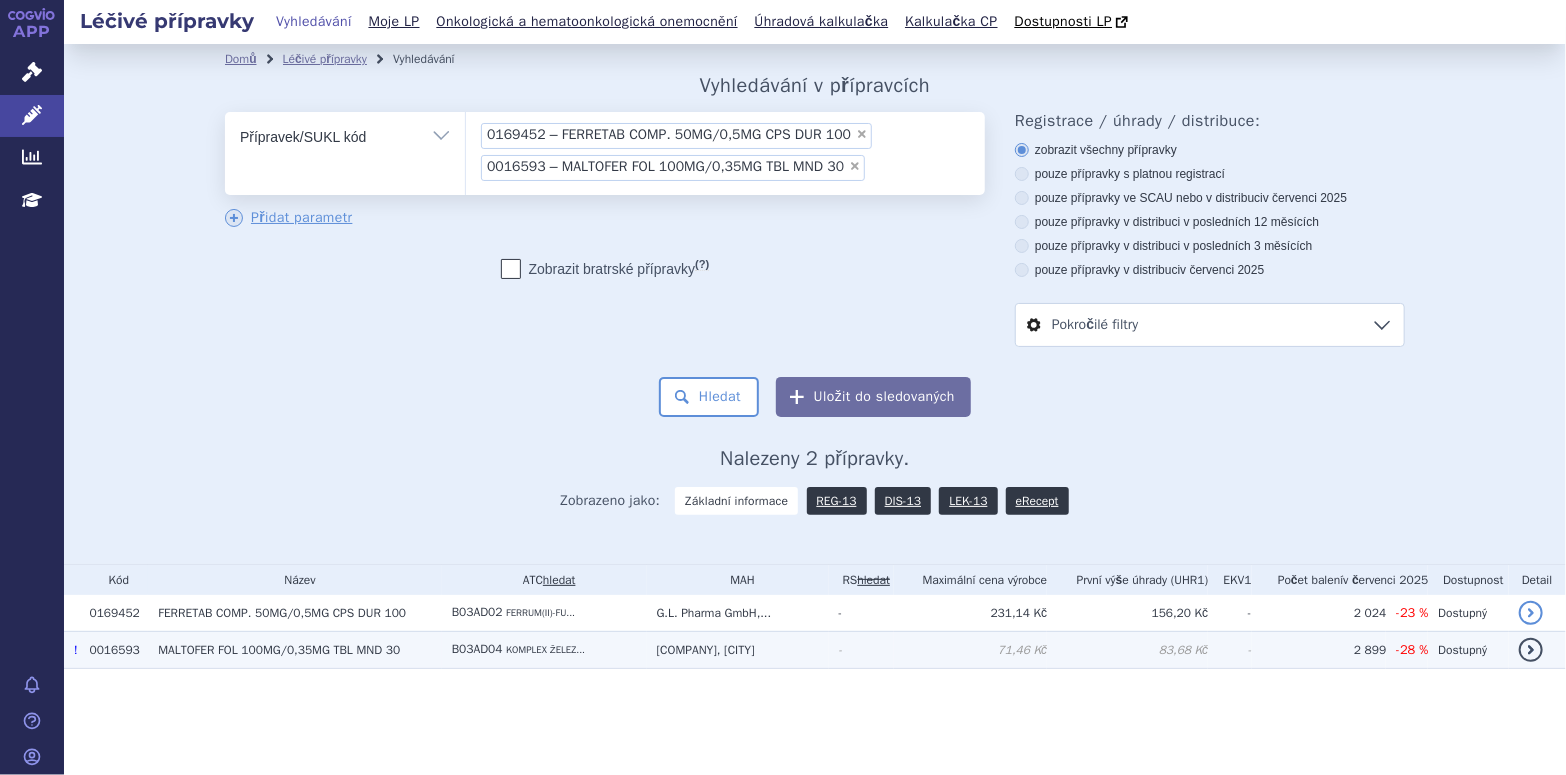 click on "detail" at bounding box center (1531, 650) 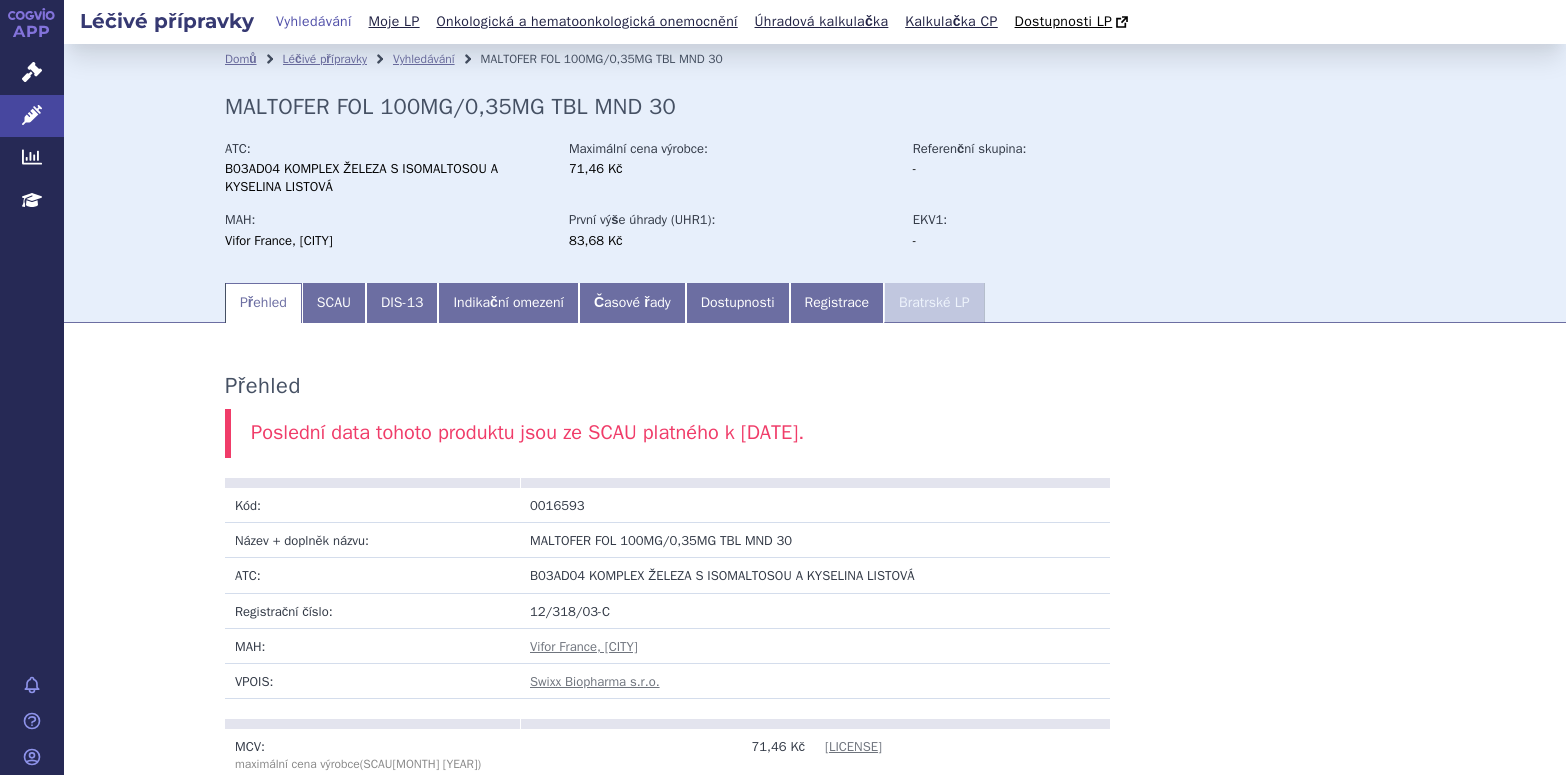 scroll, scrollTop: 0, scrollLeft: 0, axis: both 